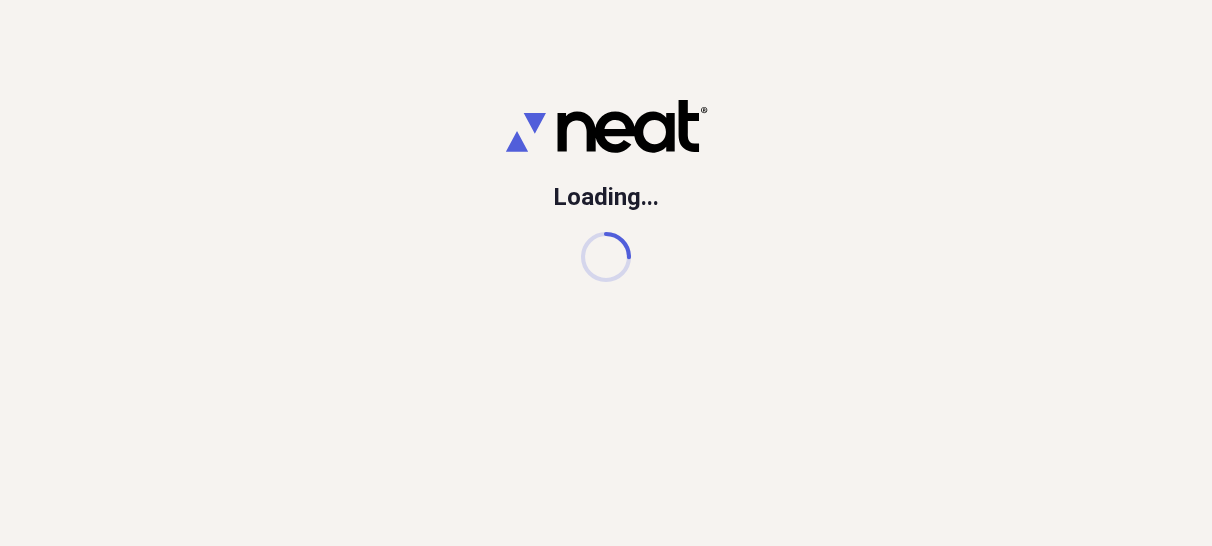 scroll, scrollTop: 0, scrollLeft: 0, axis: both 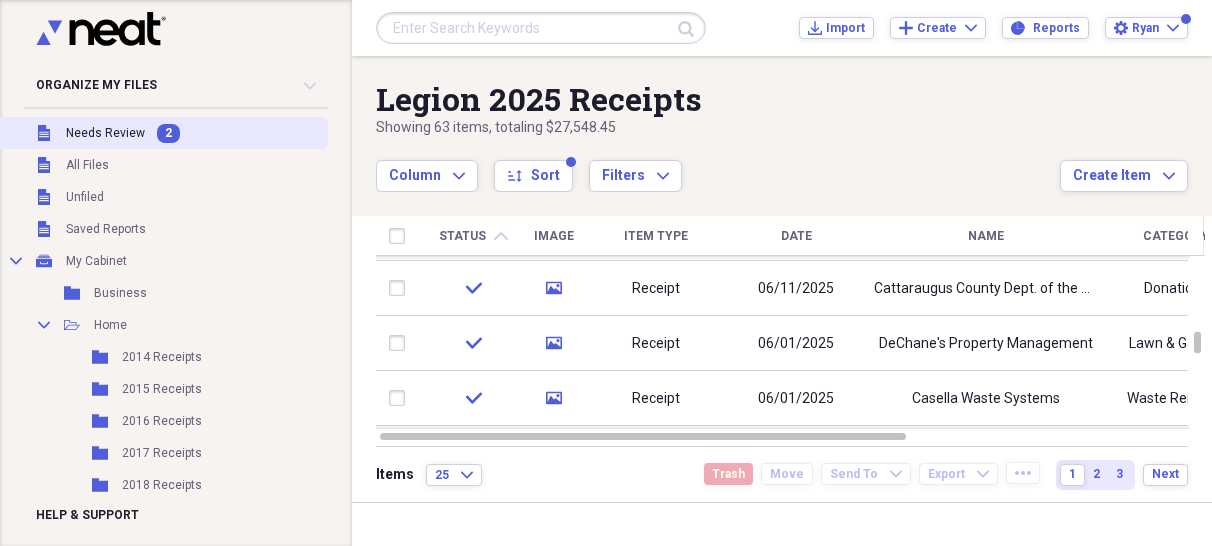 click on "Unfiled Needs Review 2" at bounding box center [162, 133] 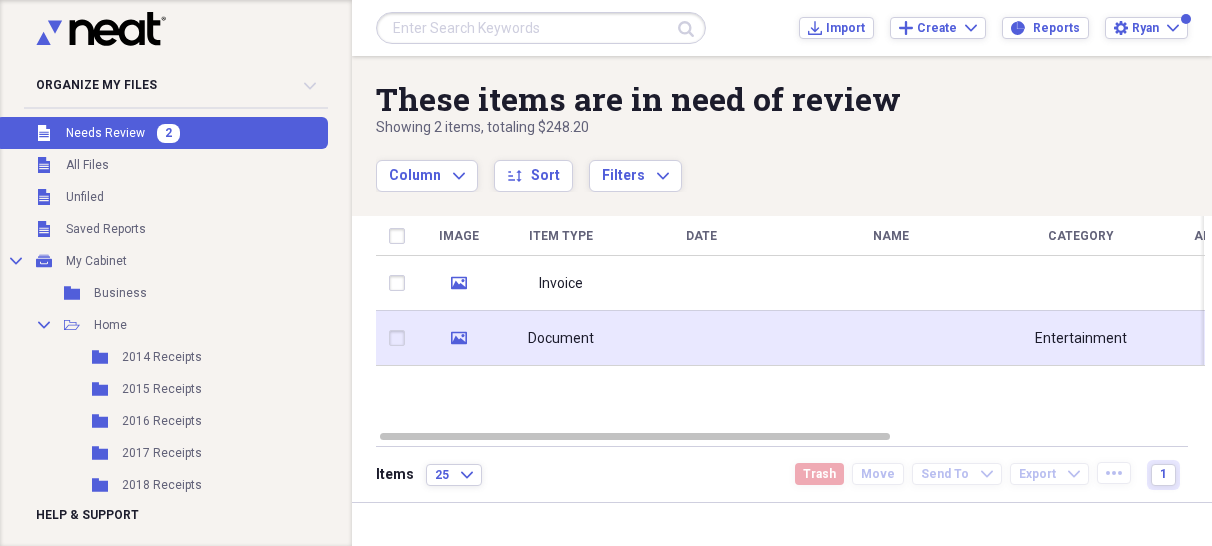 click on "Document" at bounding box center (561, 338) 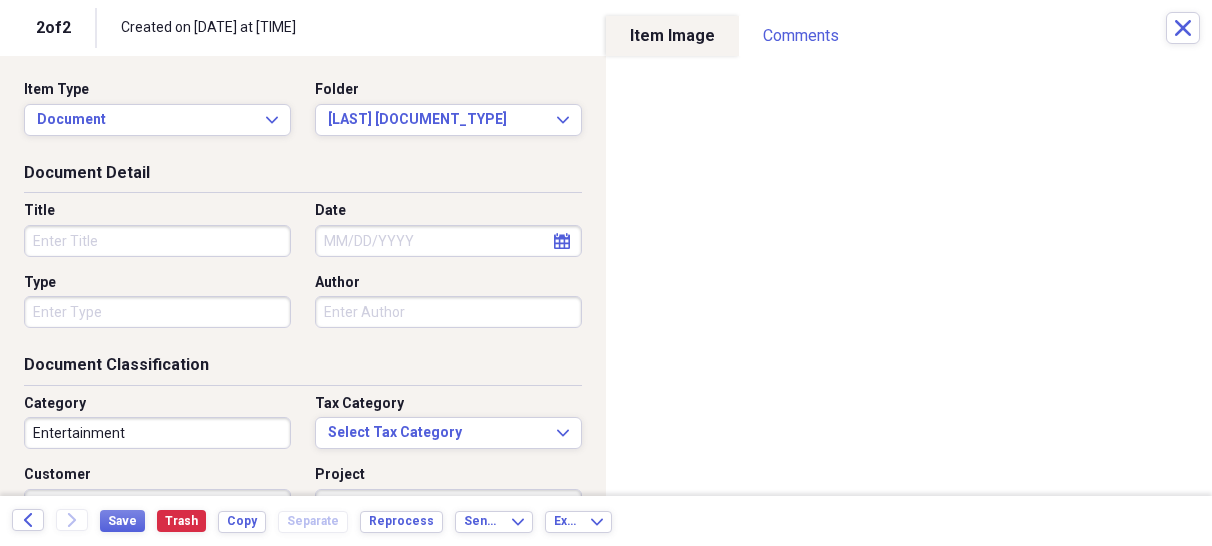 click on "Title" at bounding box center (157, 241) 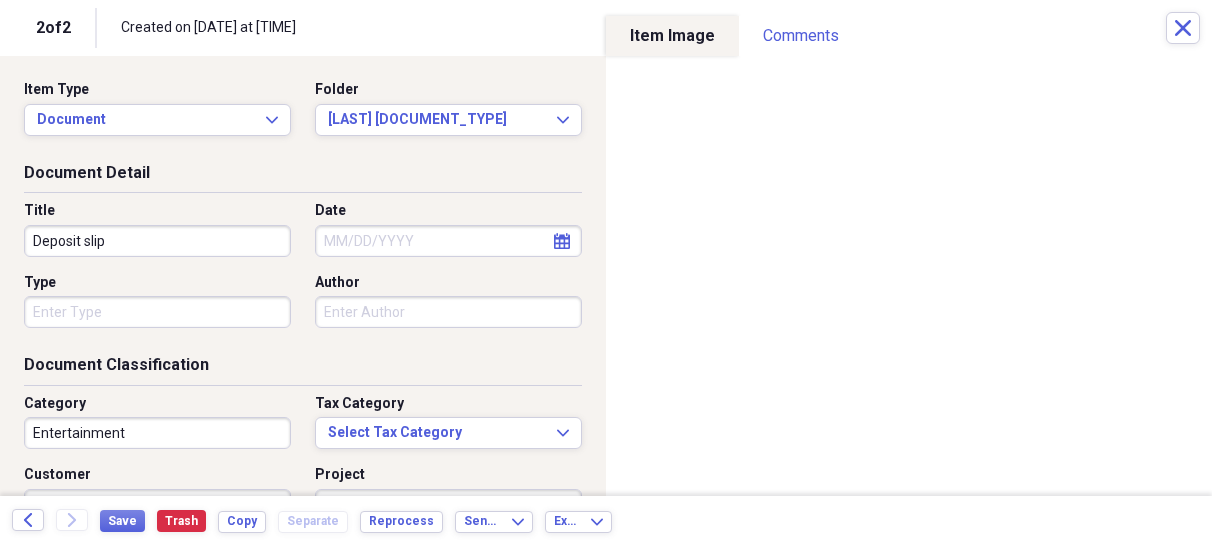type on "Deposit slip" 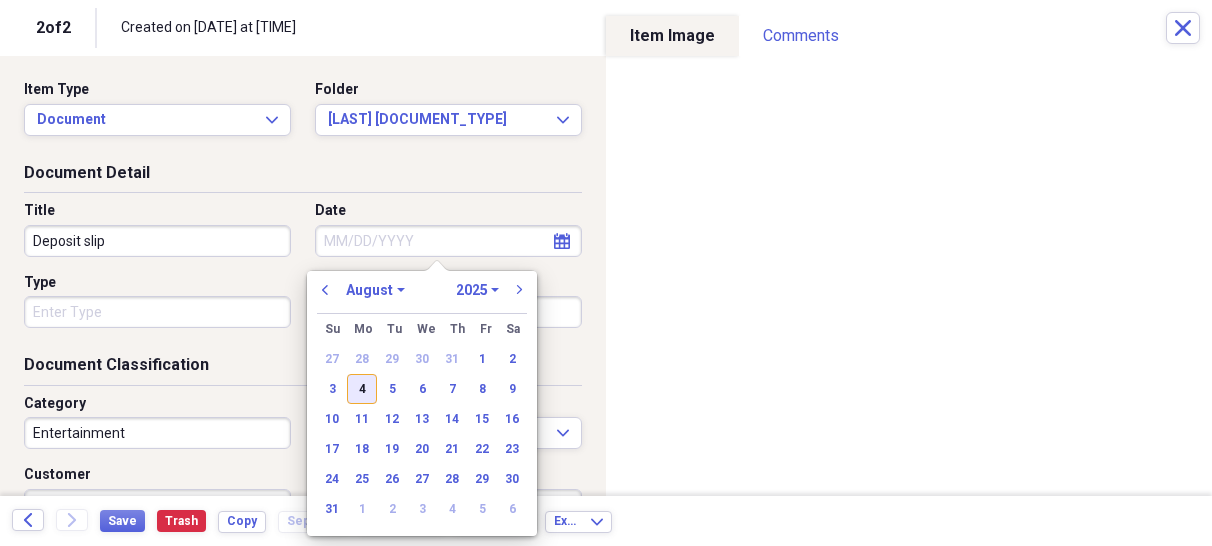 click on "4" at bounding box center [362, 389] 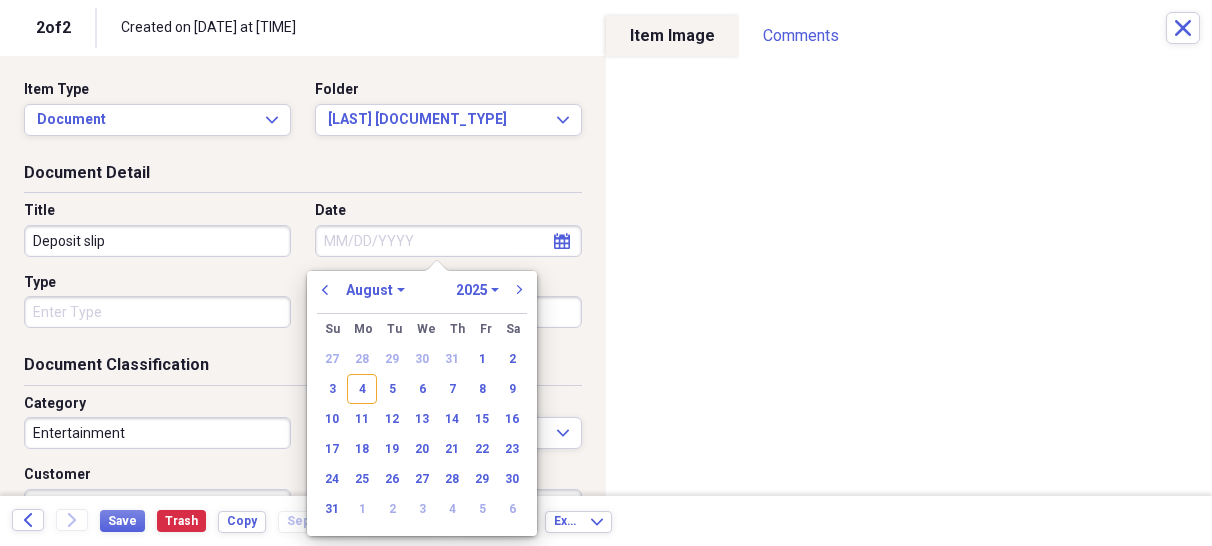 type on "08/04/2025" 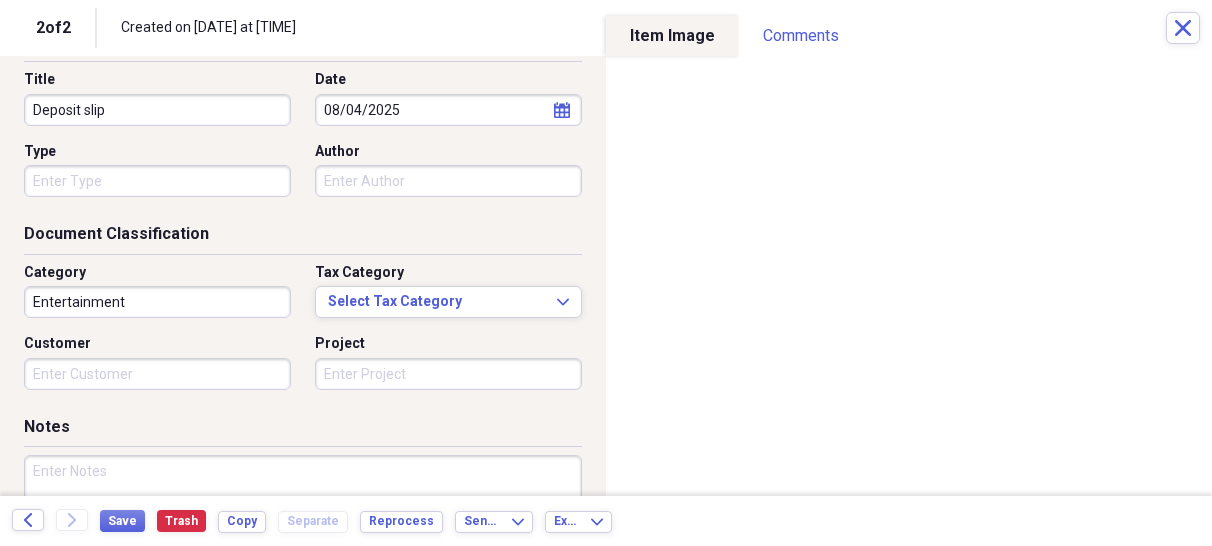 scroll, scrollTop: 293, scrollLeft: 0, axis: vertical 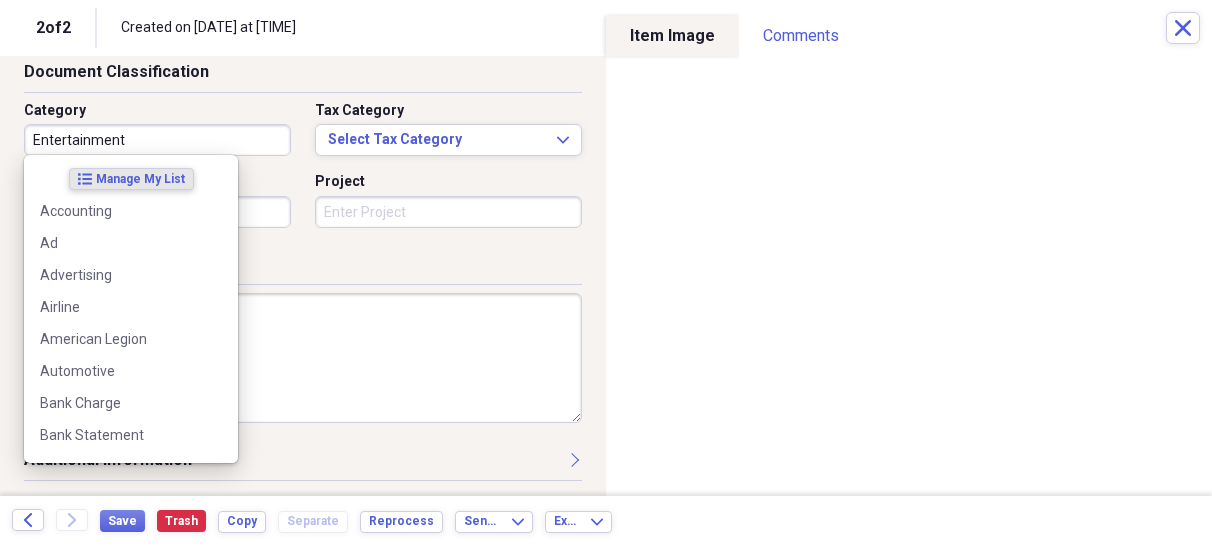 click on "Entertainment" at bounding box center [157, 140] 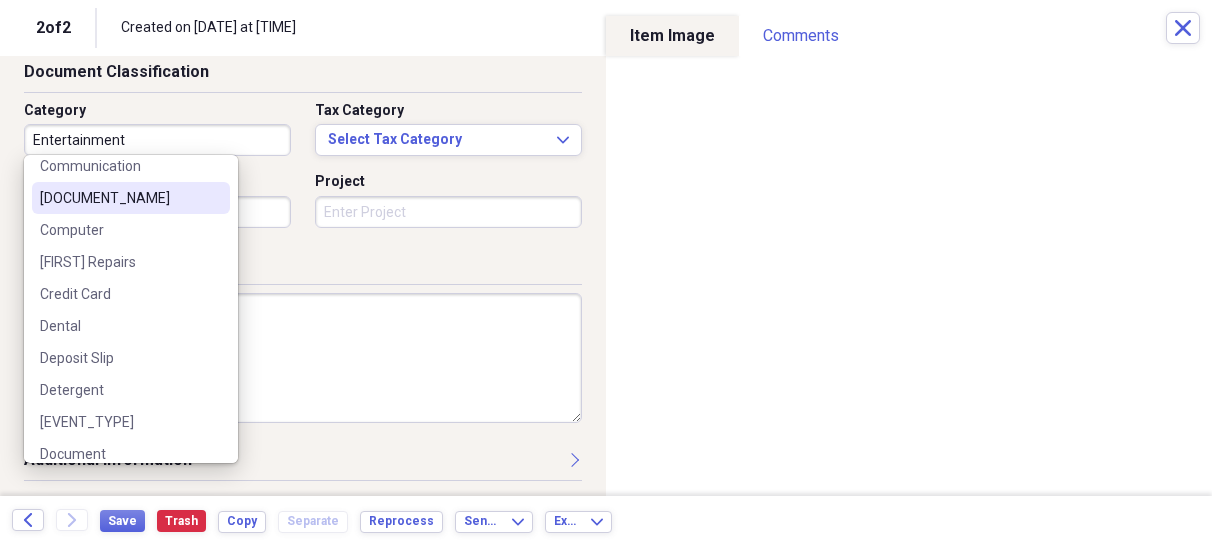scroll, scrollTop: 800, scrollLeft: 0, axis: vertical 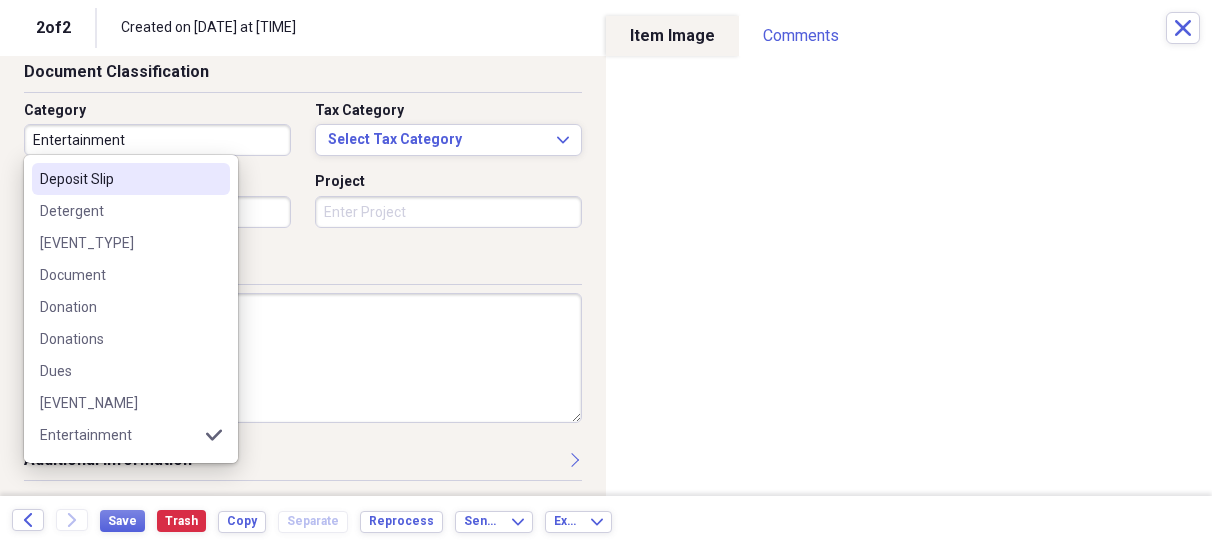 click on "Deposit Slip" at bounding box center [119, 179] 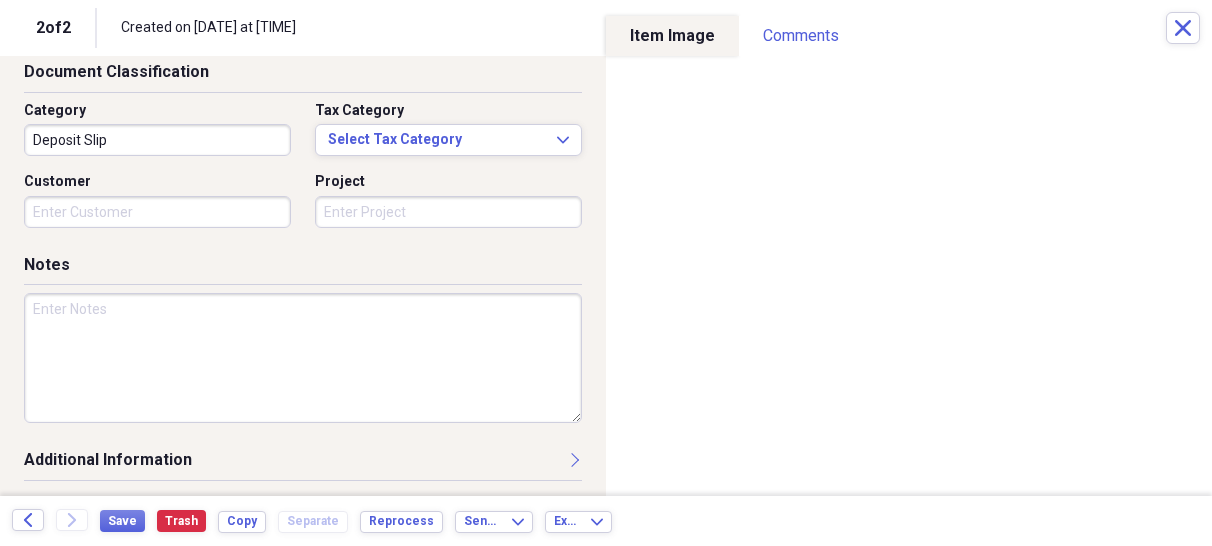 click at bounding box center (303, 358) 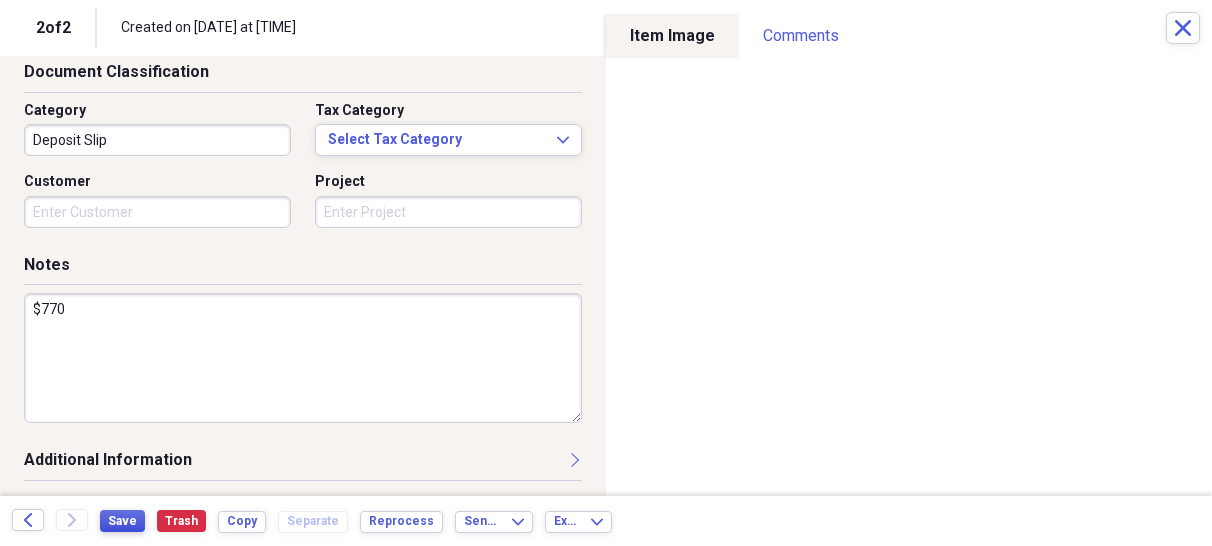 type on "$770" 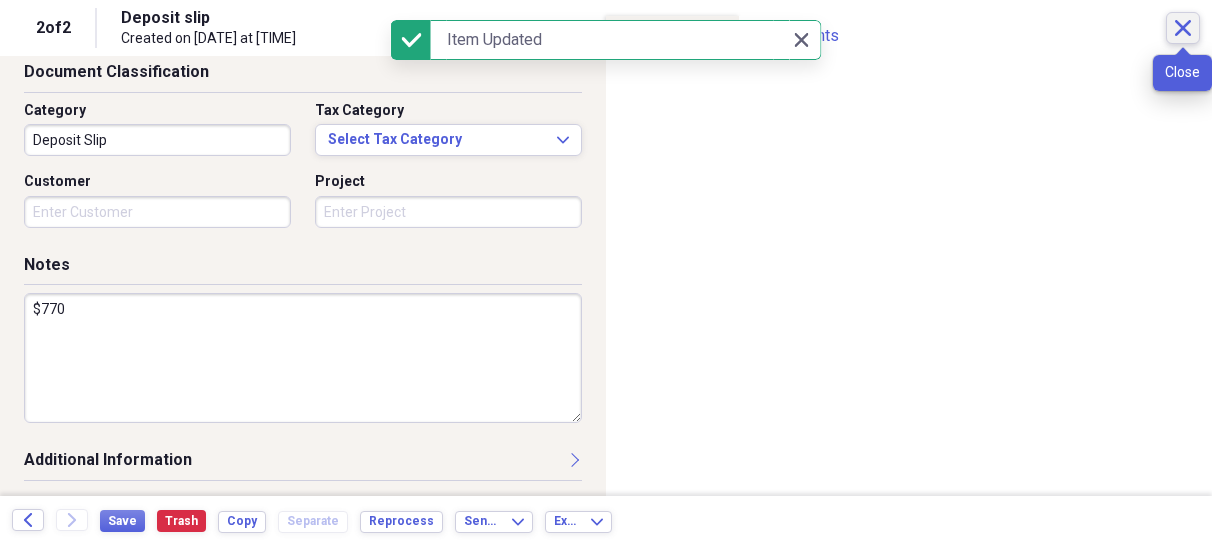 click on "Close" at bounding box center (1183, 28) 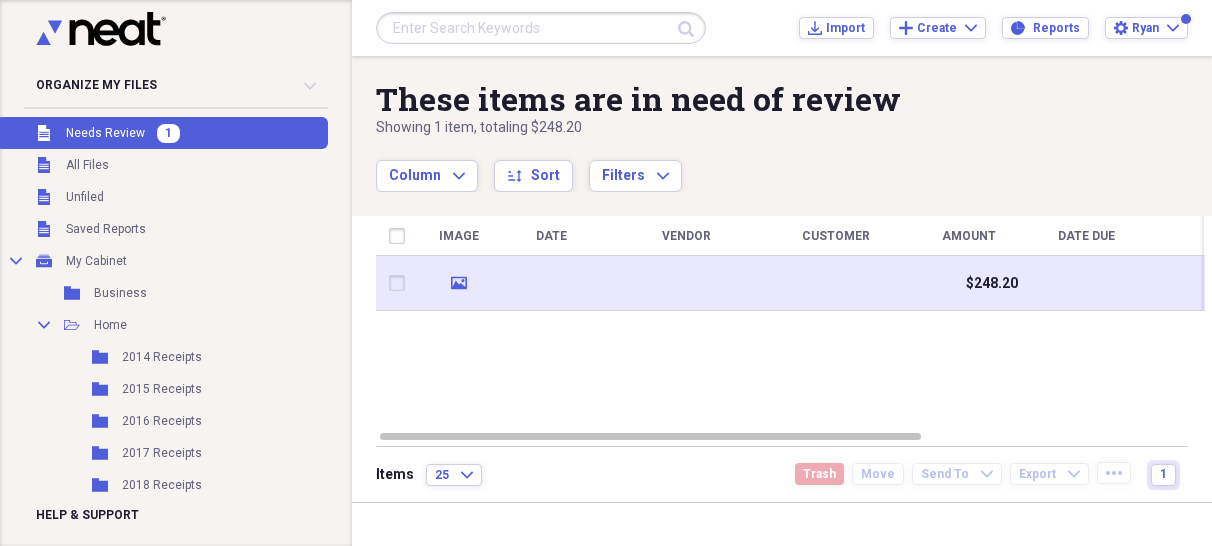 click at bounding box center (551, 283) 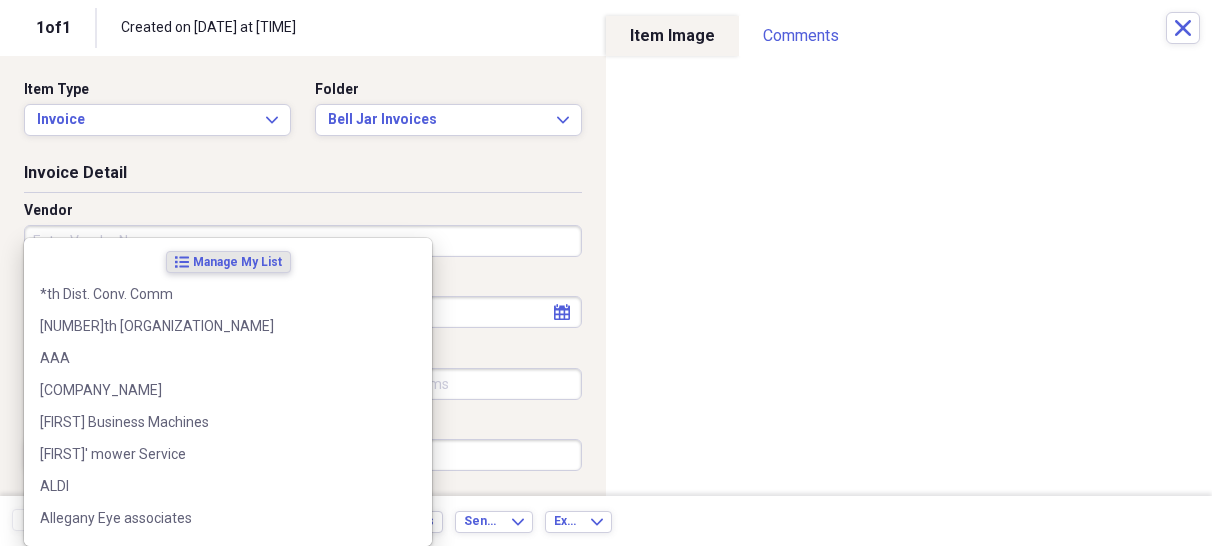 click on "Organize My Files Collapse Unfiled Needs Review Unfiled All Files Unfiled Unfiled Unfiled Saved Reports Collapse My Cabinet My Cabinet Add Folder Folder Business Add Folder Collapse Open Folder Home Add Folder Folder [YEAR] Receipts Add Folder Folder [YEAR] Receipts Add Folder Folder [YEAR] Receipts Add Folder Folder [YEAR] Receipts Add Folder Folder [YEAR] Receipts Add Folder Folder [YEAR] Receipts Add Folder Folder [YEAR] Receipts Add Folder Folder [YEAR] Receipts Add Folder Folder [YEAR] Receipts Add Folder Expand Folder Credit Card Payments Add Folder Folder DD214 Add Folder Folder Miscellaneous Add Folder Expand Folder My Bank Statements Add Folder Collapse Open Folder Legion Add Folder Collapse Open Folder Bank Statements Add Folder Folder Legion Bell-Jar Add Folder Folder Legion General Add Folder Folder Money Market Add Folder Folder Queen of Hearts Add Folder Folder Bell Jar Invoices Add Folder Folder Bell-Jar Deposit Slips Add Folder Folder Add Folder [NUMBER]" at bounding box center [606, 273] 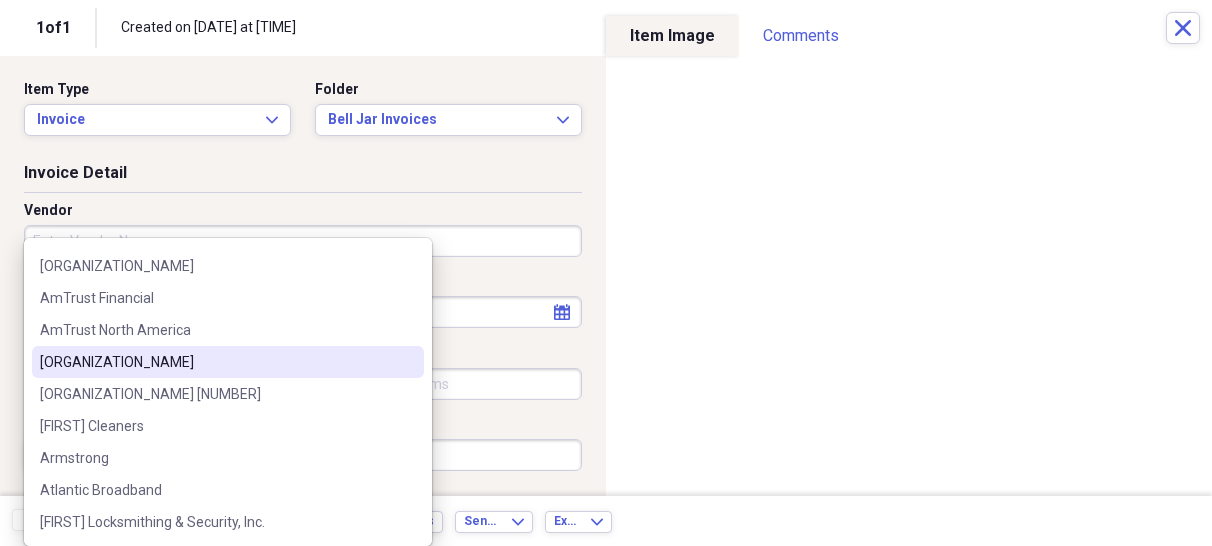 scroll, scrollTop: 1000, scrollLeft: 0, axis: vertical 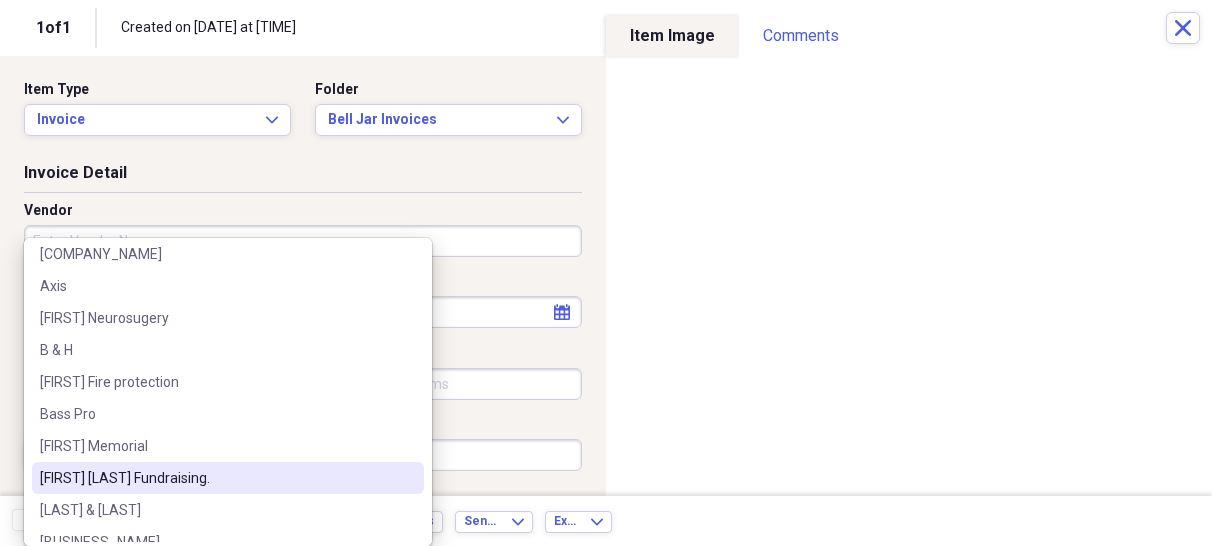 click on "[FIRST] [LAST] Fundraising." at bounding box center [216, 478] 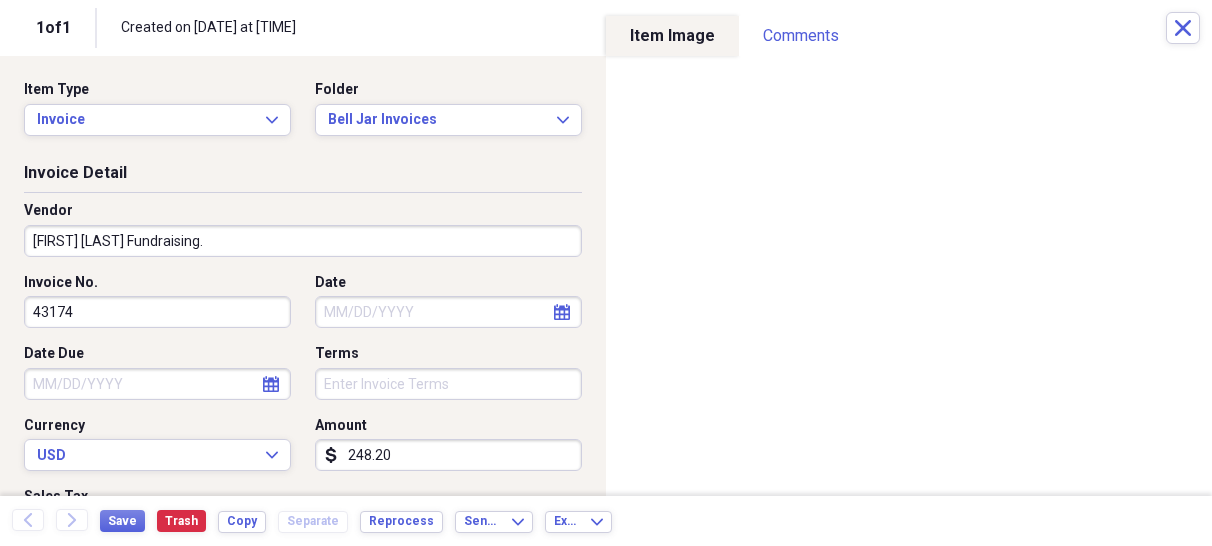 type on "Bell Jar Invoice" 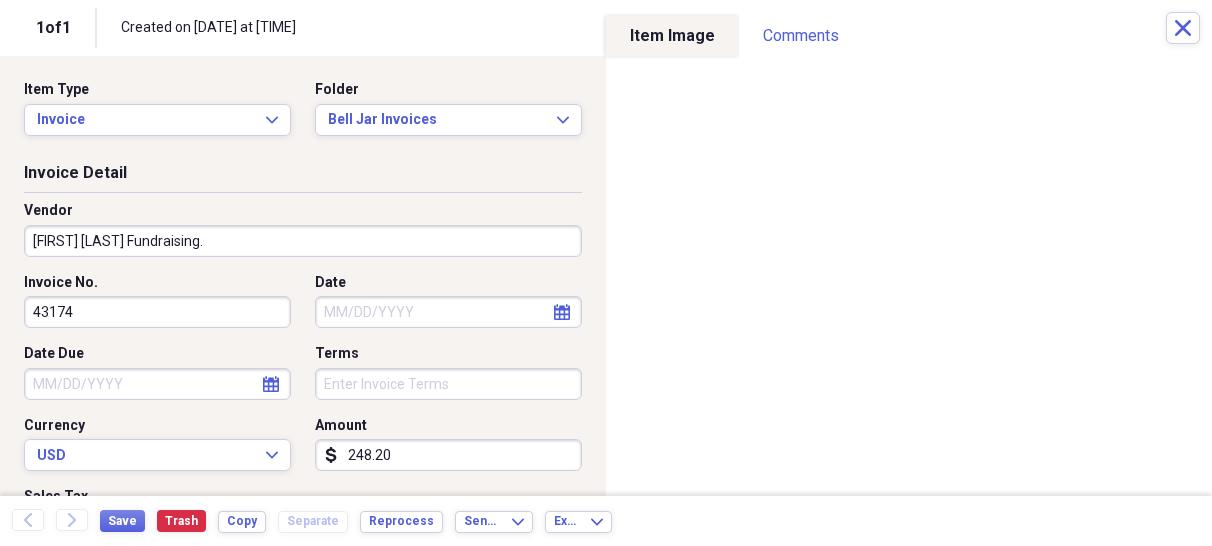click 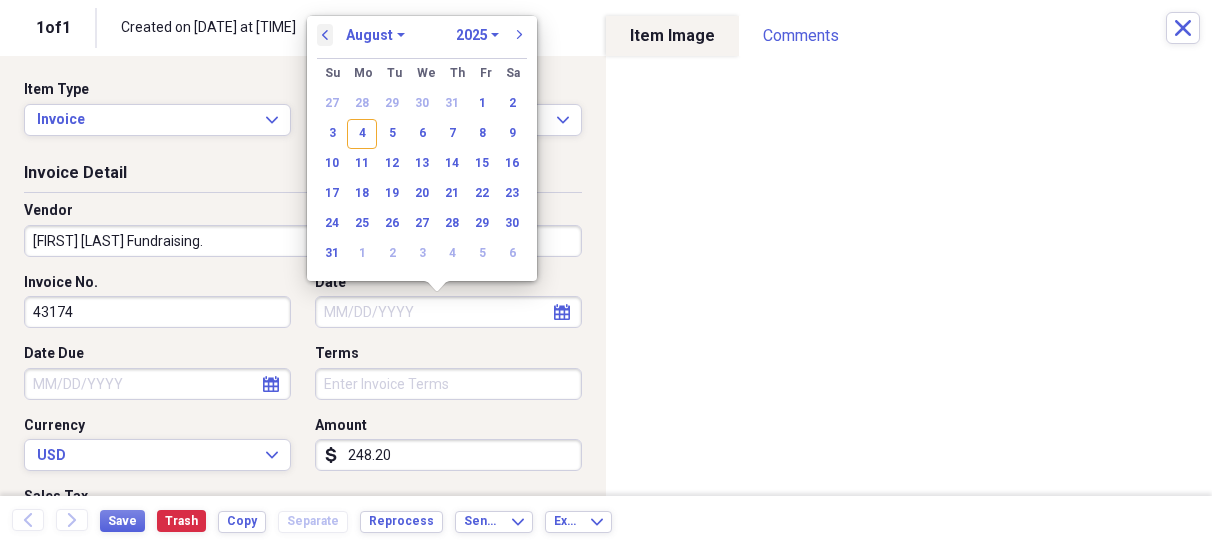 click on "previous" at bounding box center [325, 35] 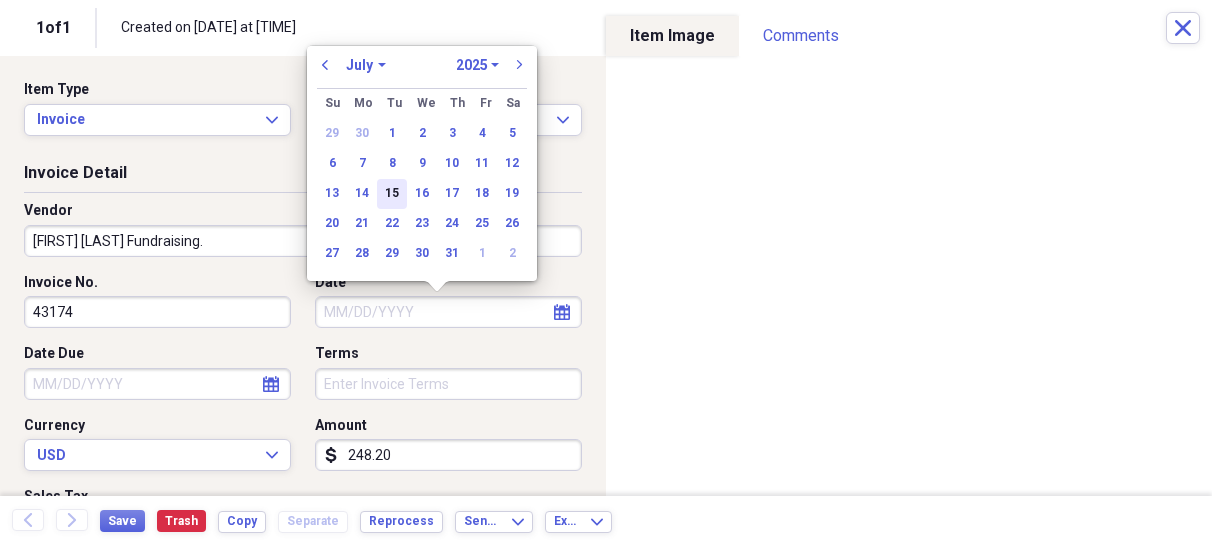 click on "15" at bounding box center [392, 194] 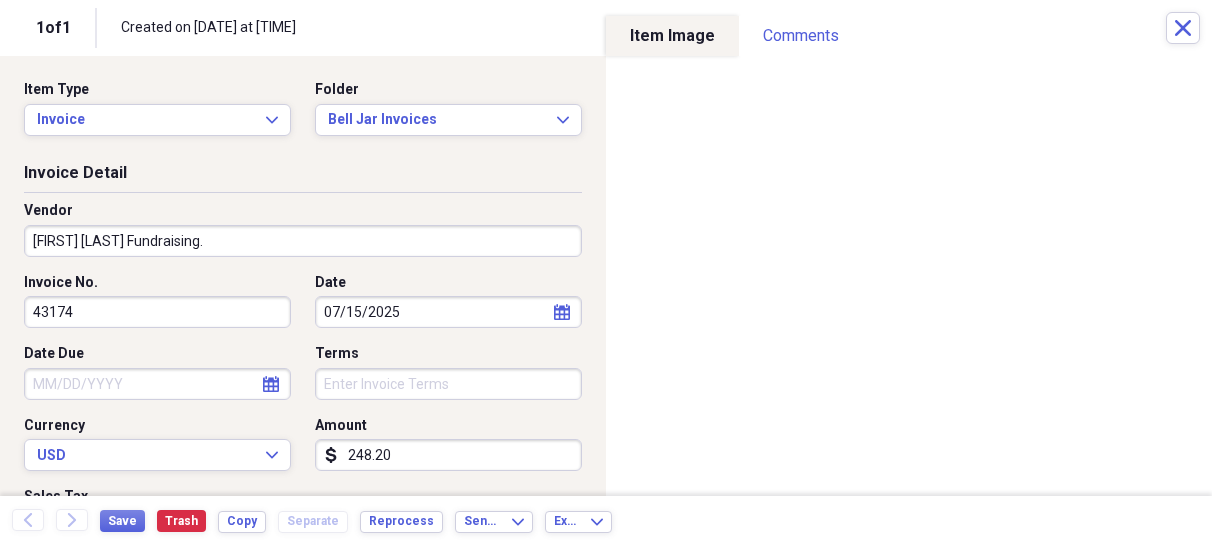 type on "07/15/2025" 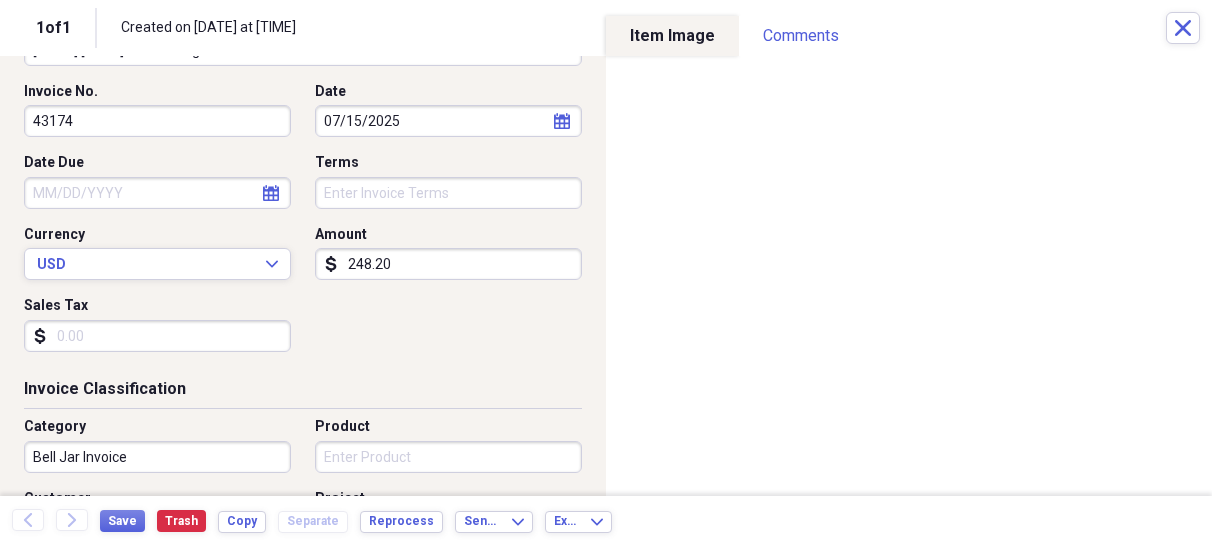 scroll, scrollTop: 200, scrollLeft: 0, axis: vertical 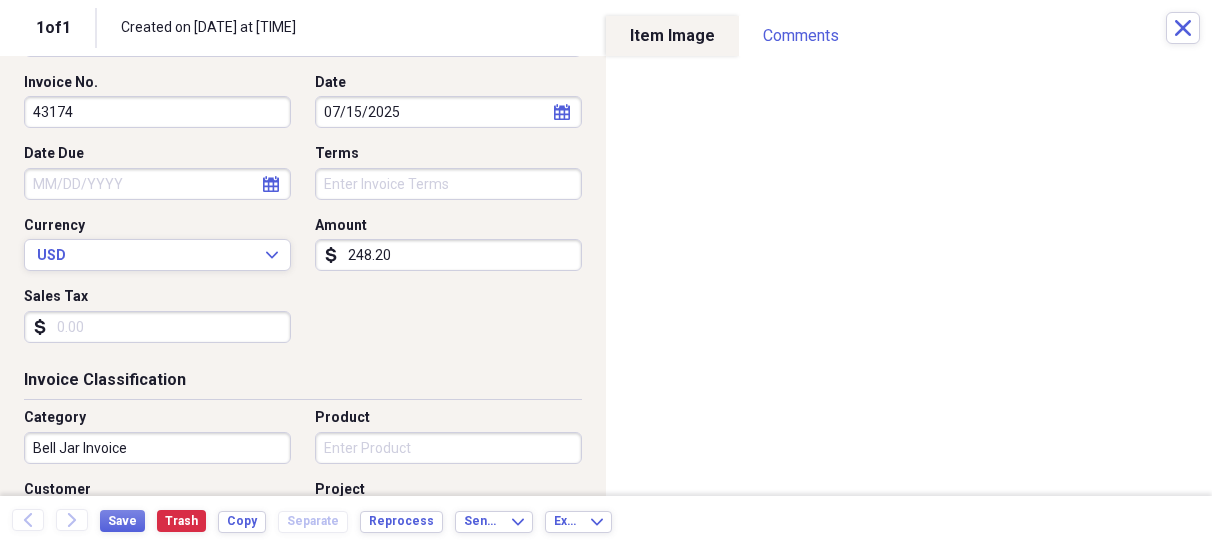 drag, startPoint x: 384, startPoint y: 255, endPoint x: 414, endPoint y: 261, distance: 30.594116 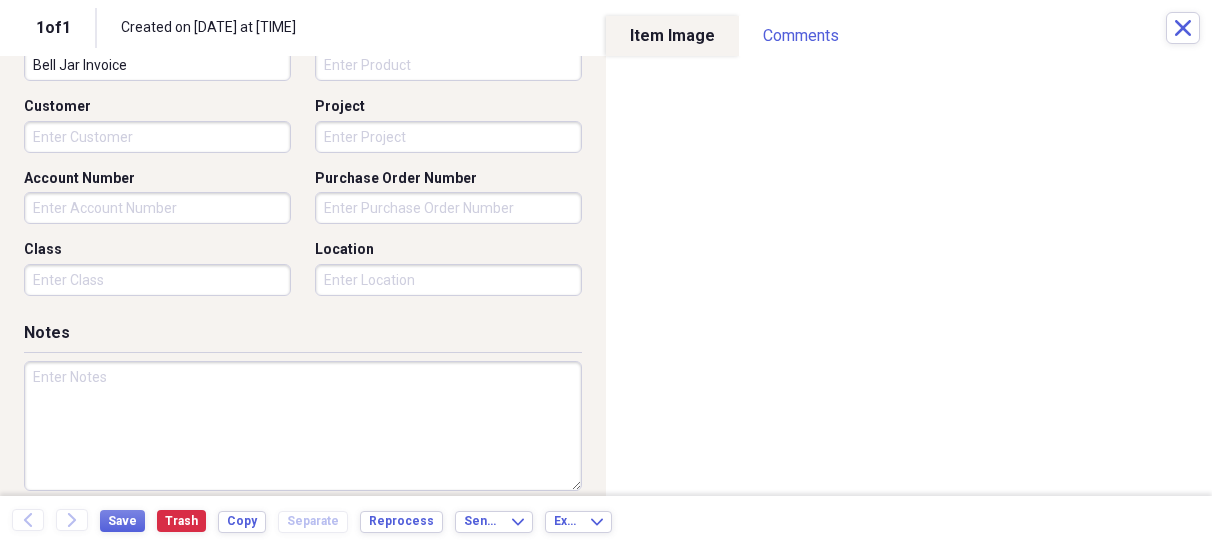 scroll, scrollTop: 600, scrollLeft: 0, axis: vertical 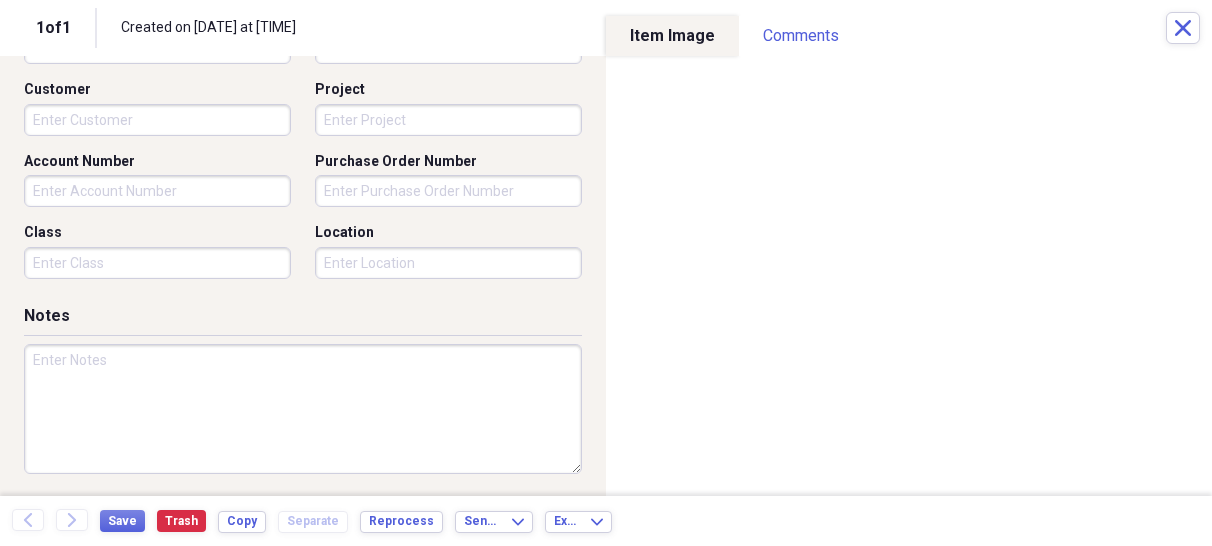 type on "332.00" 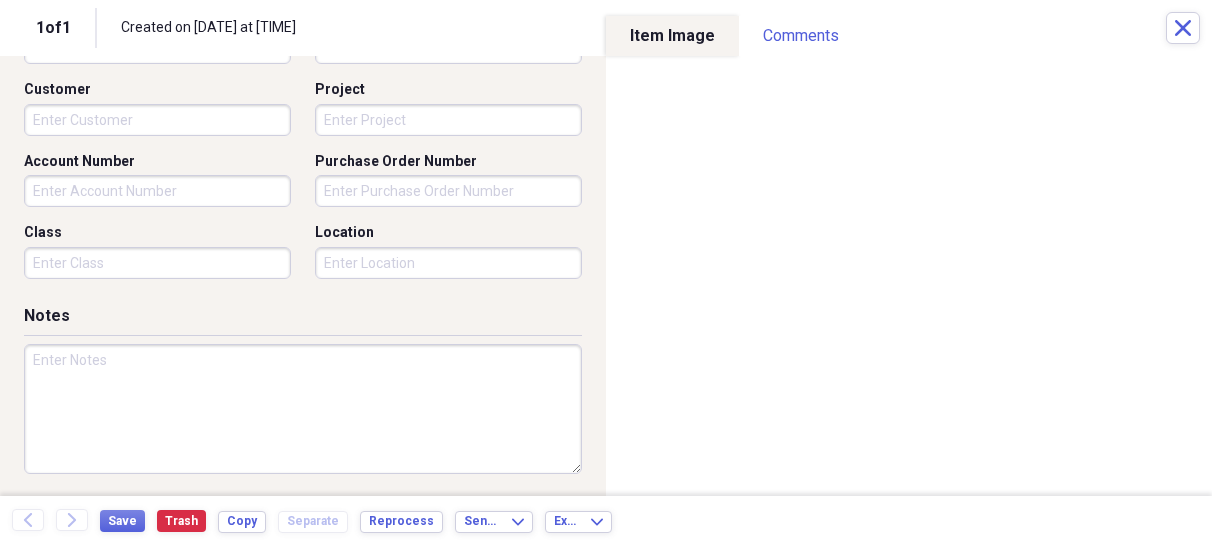 click at bounding box center [303, 409] 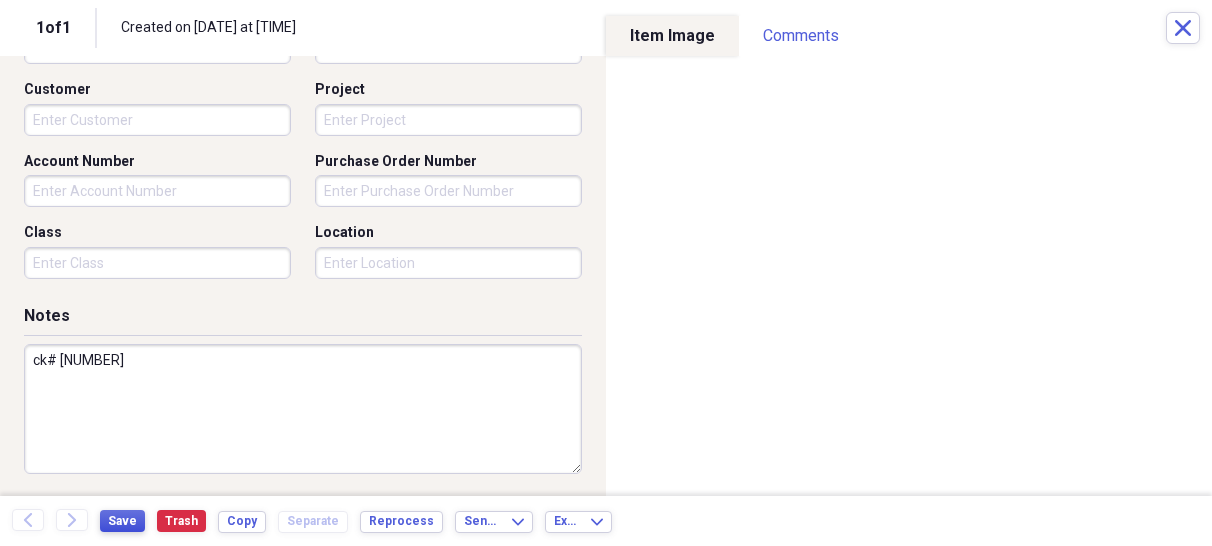 click on "Save" at bounding box center (122, 521) 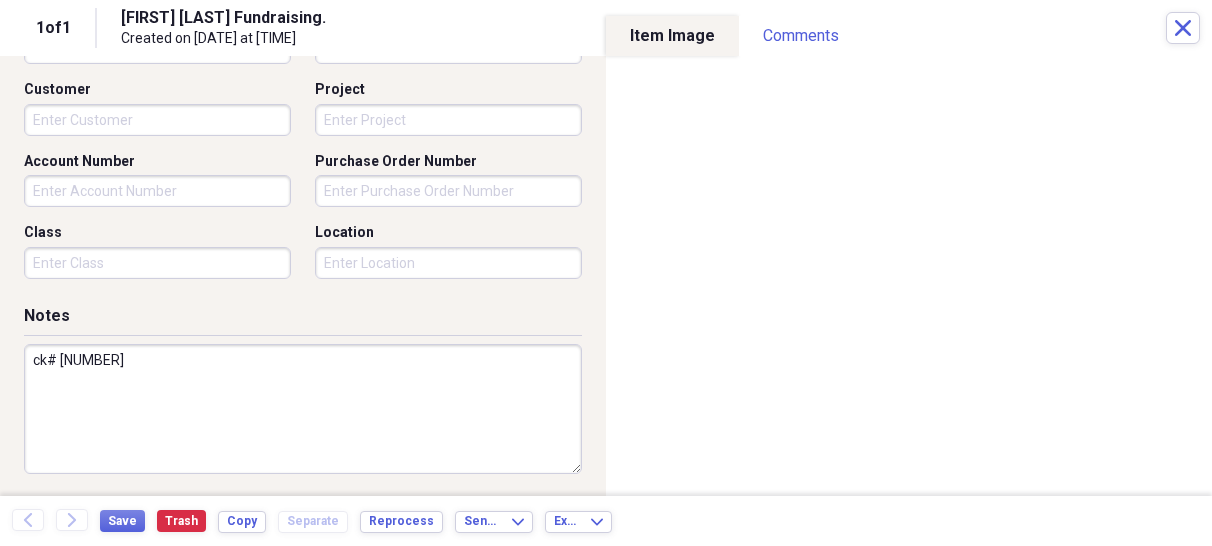 click on "ck# [NUMBER]" at bounding box center (303, 409) 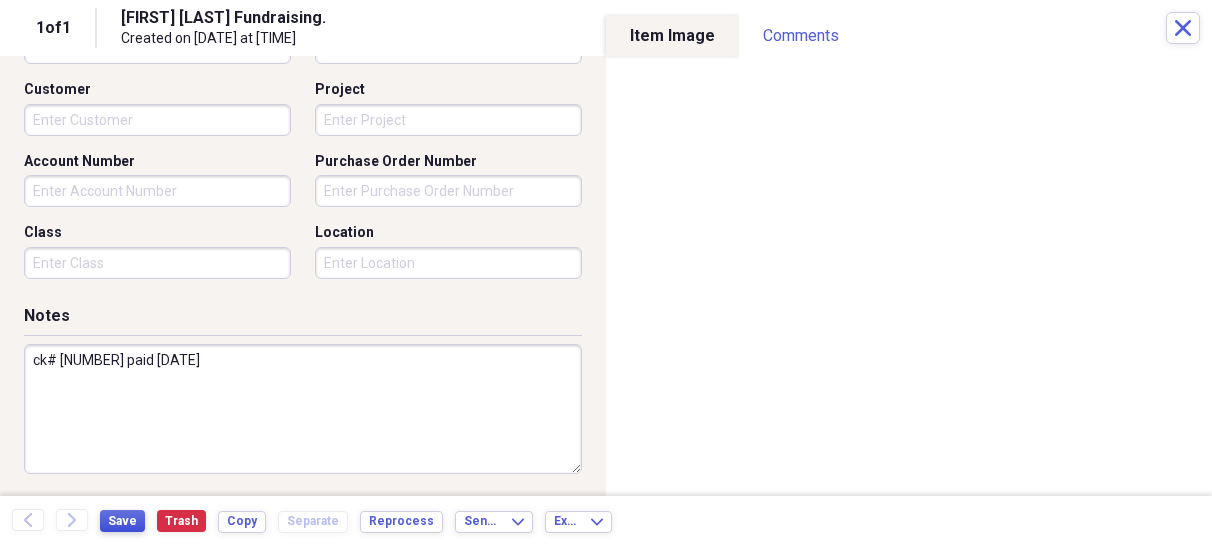 type on "ck# [NUMBER] paid [DATE]" 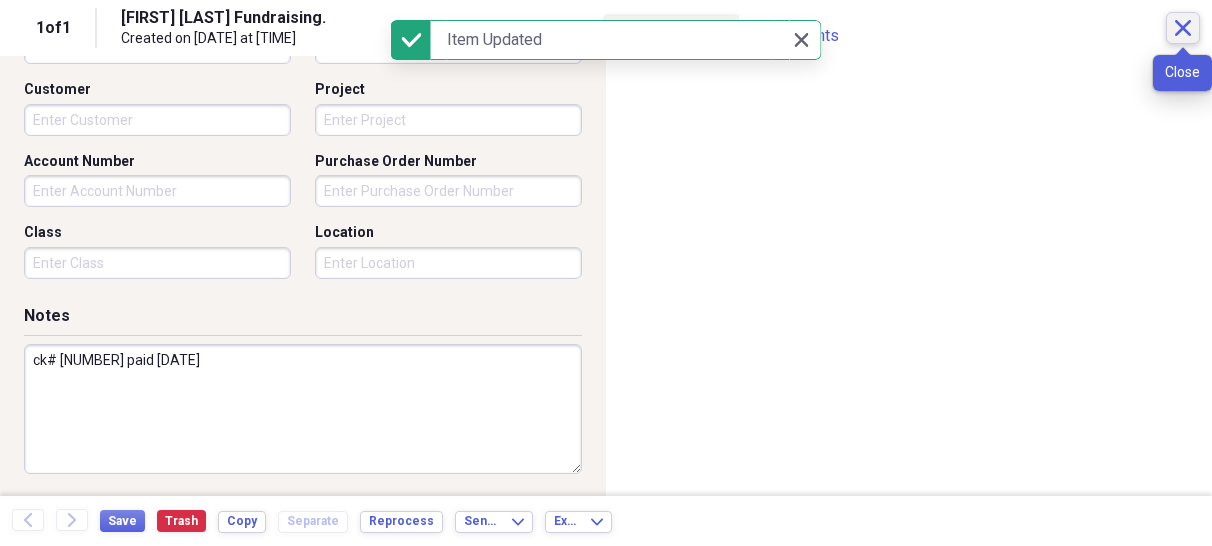 click on "Close" 